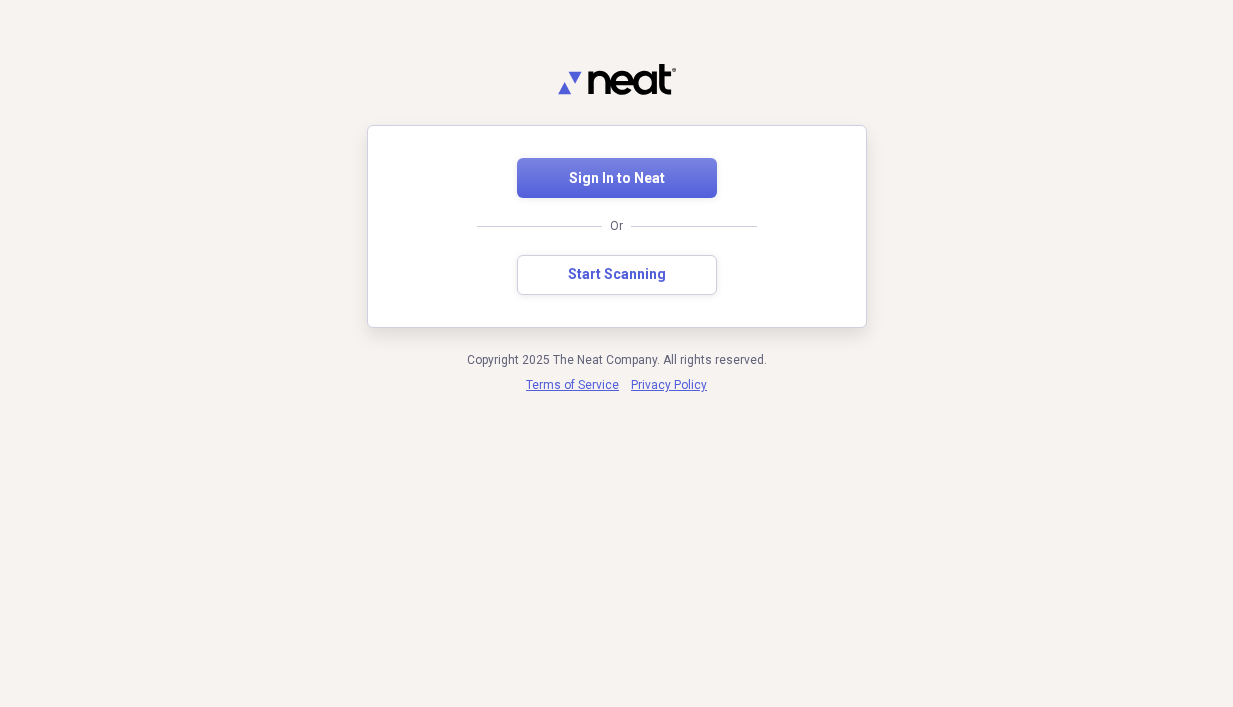 scroll, scrollTop: 0, scrollLeft: 0, axis: both 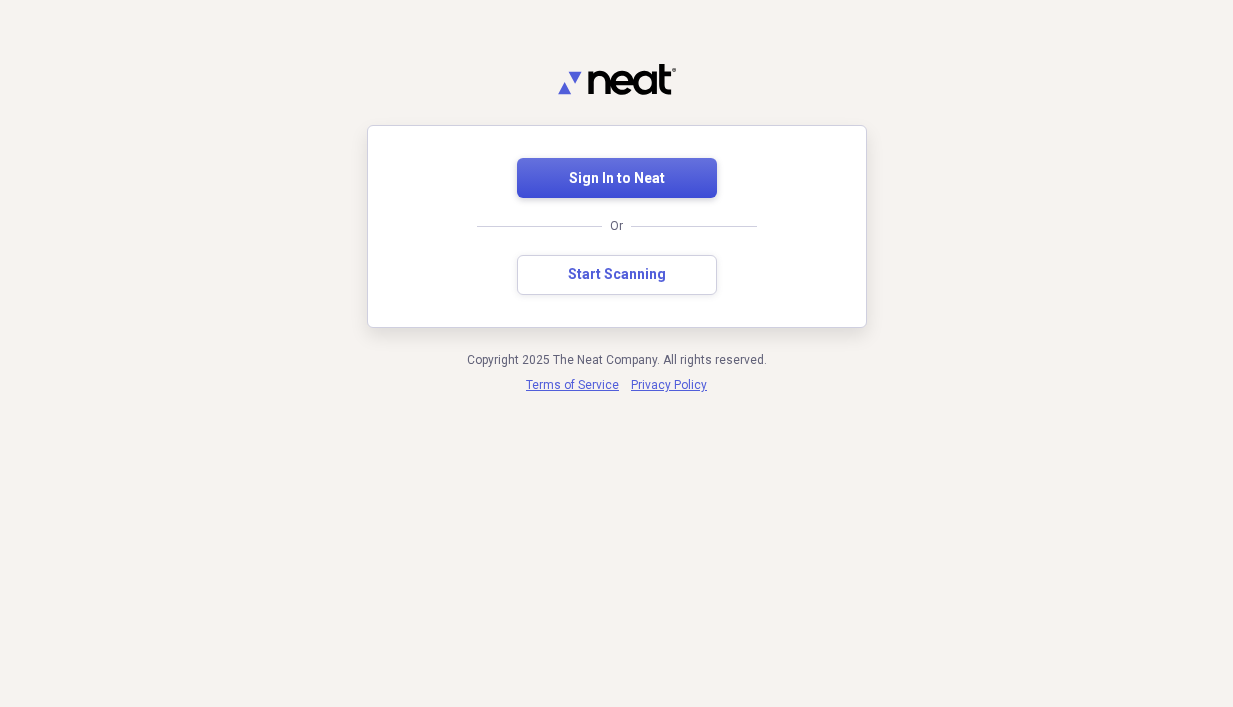 click on "Sign In to Neat" at bounding box center [617, 179] 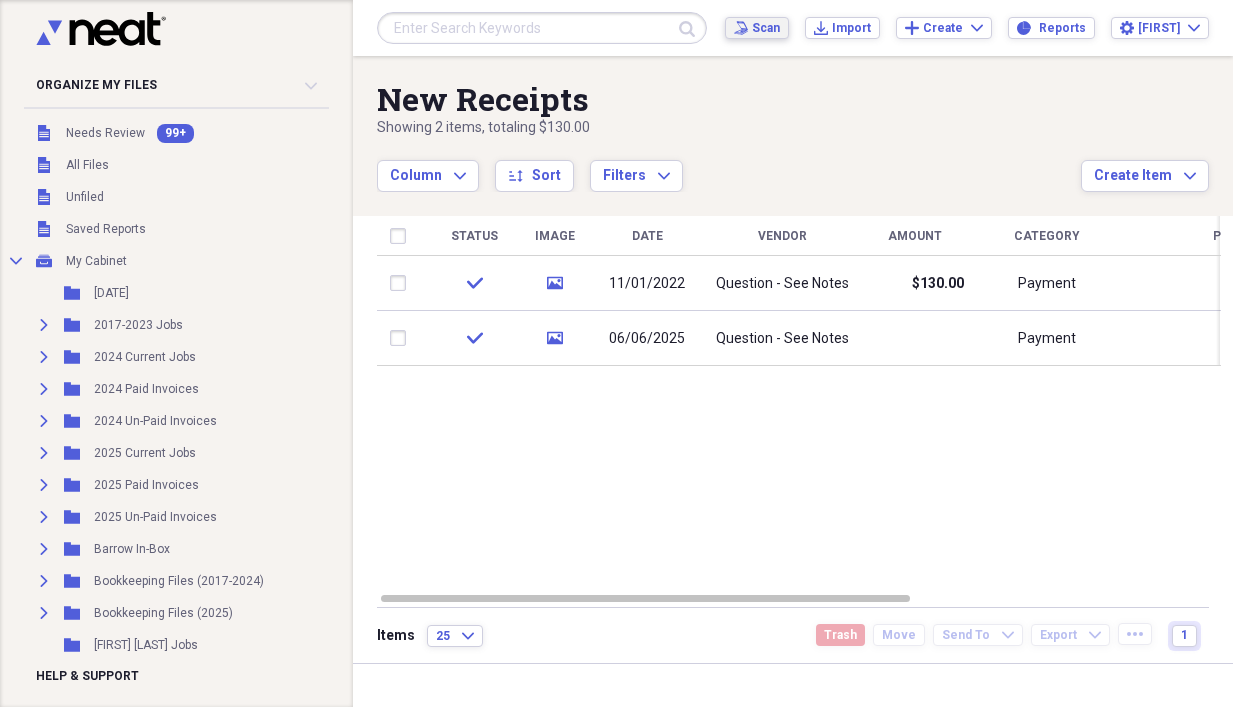click on "Scan" at bounding box center (766, 28) 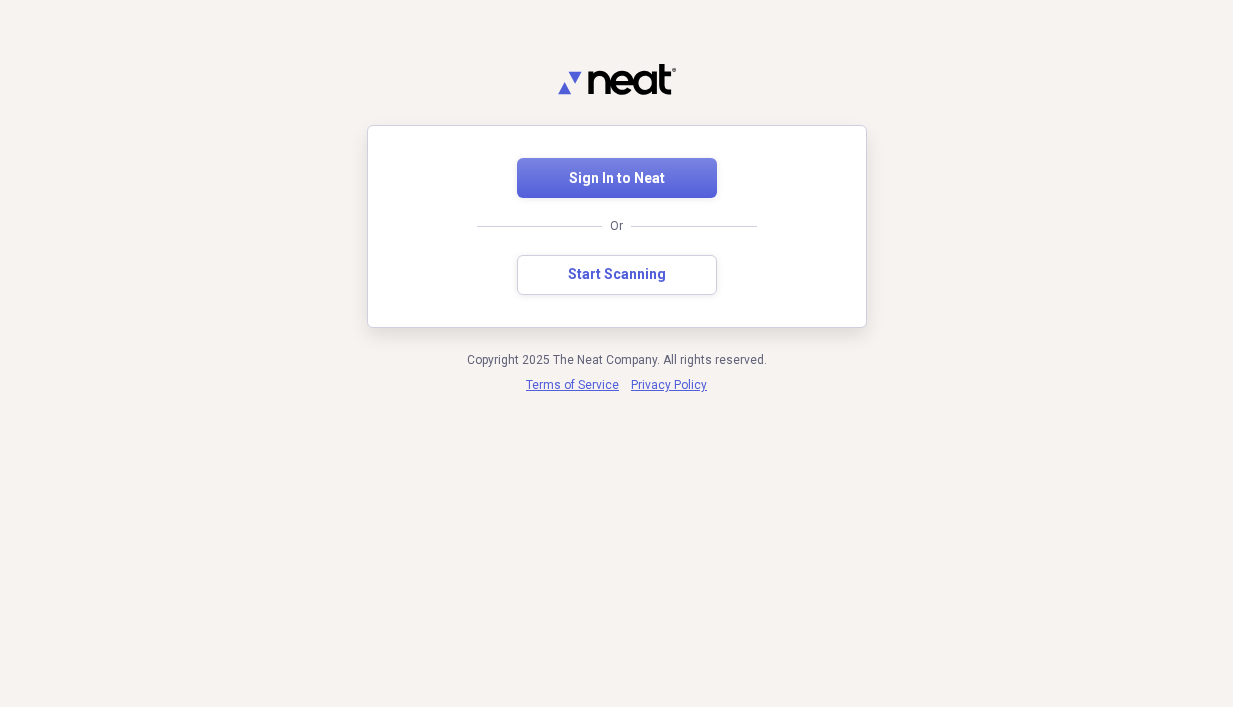 scroll, scrollTop: 0, scrollLeft: 0, axis: both 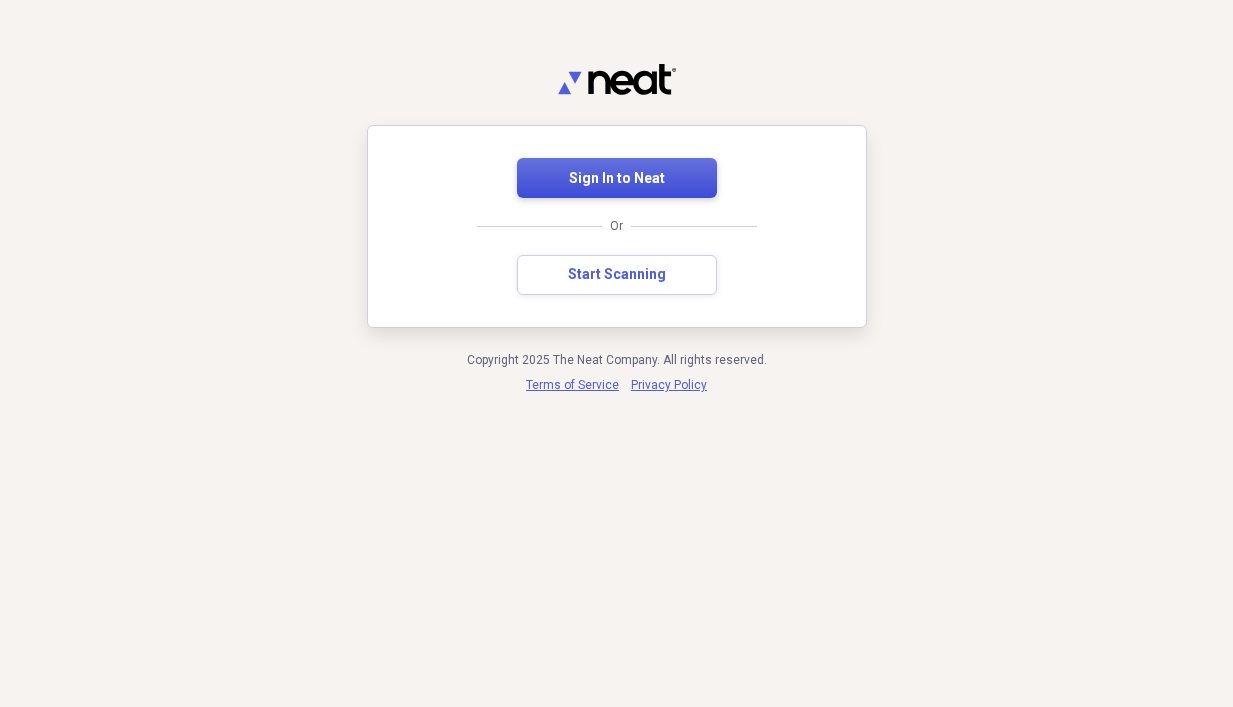 click on "Sign In to Neat" at bounding box center (617, 179) 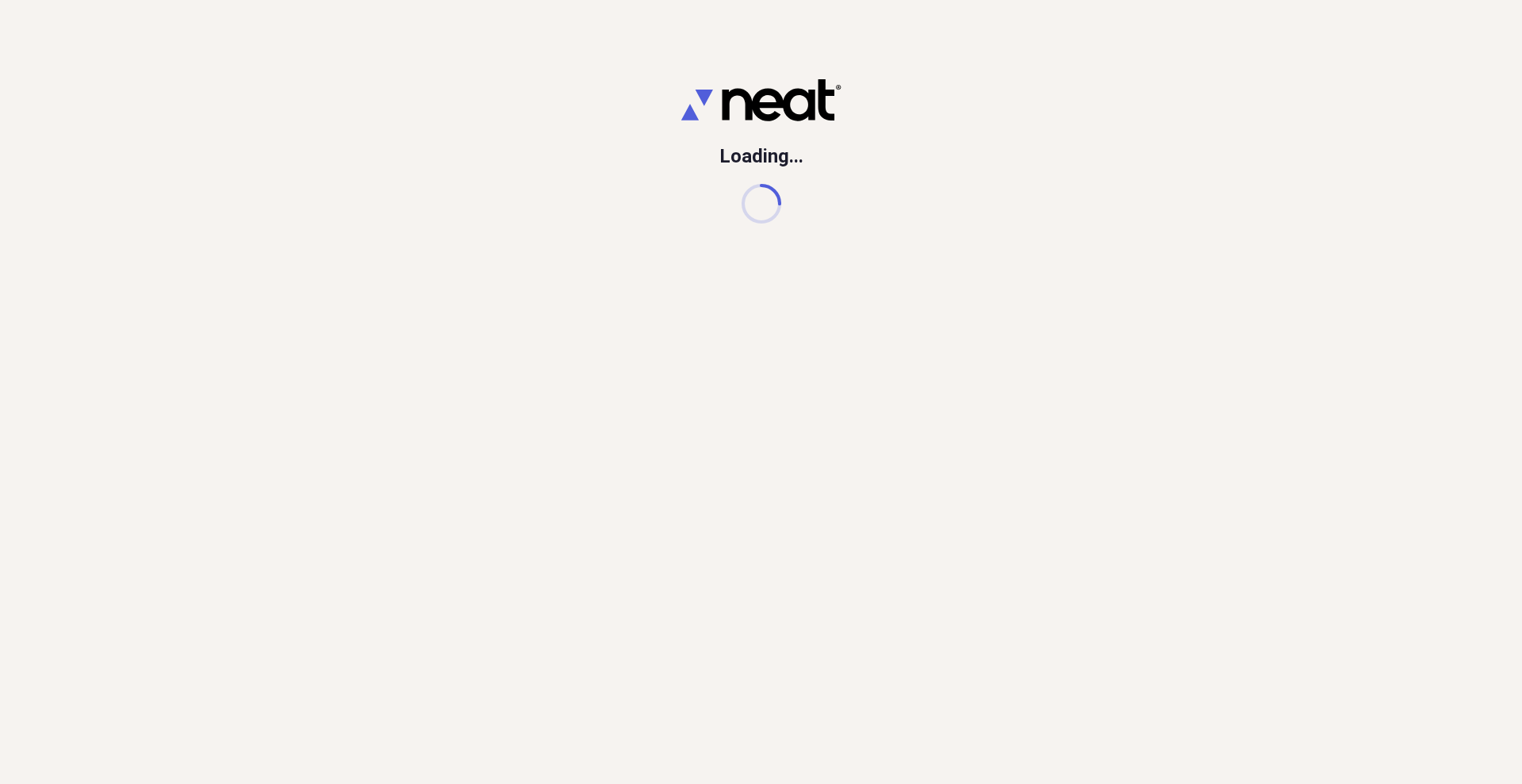 click 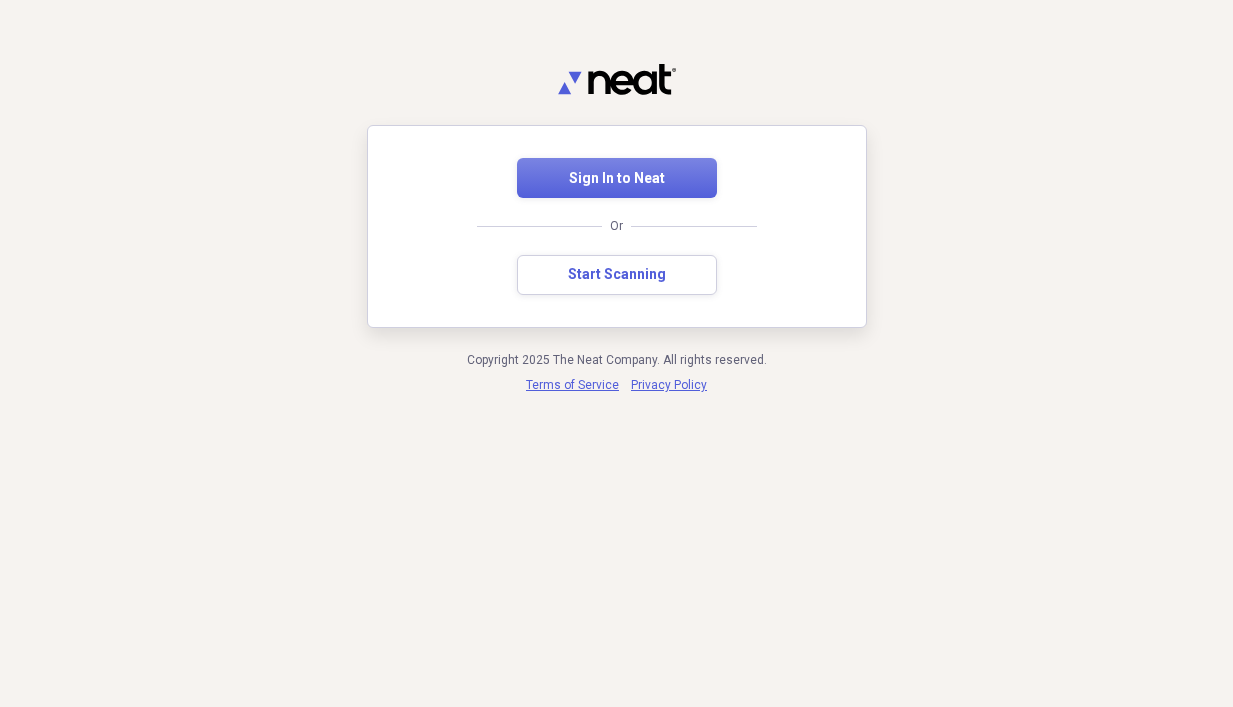 scroll, scrollTop: 0, scrollLeft: 0, axis: both 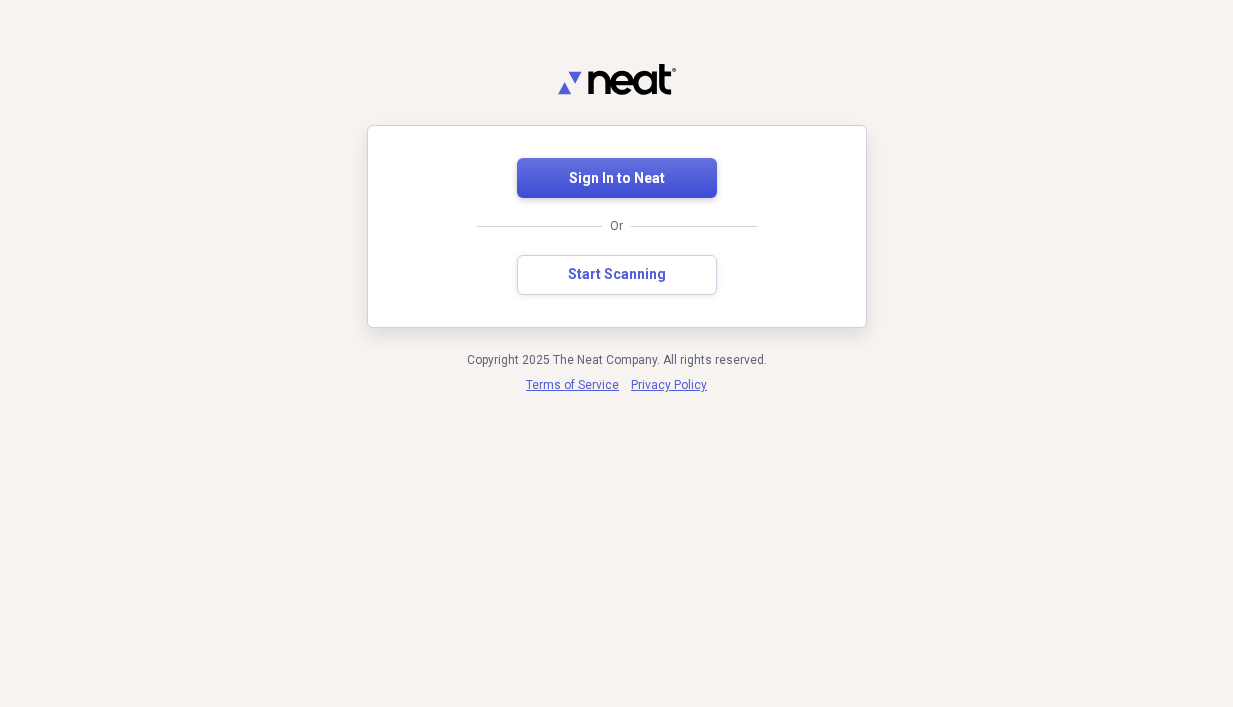 click on "Sign In to Neat" at bounding box center [617, 179] 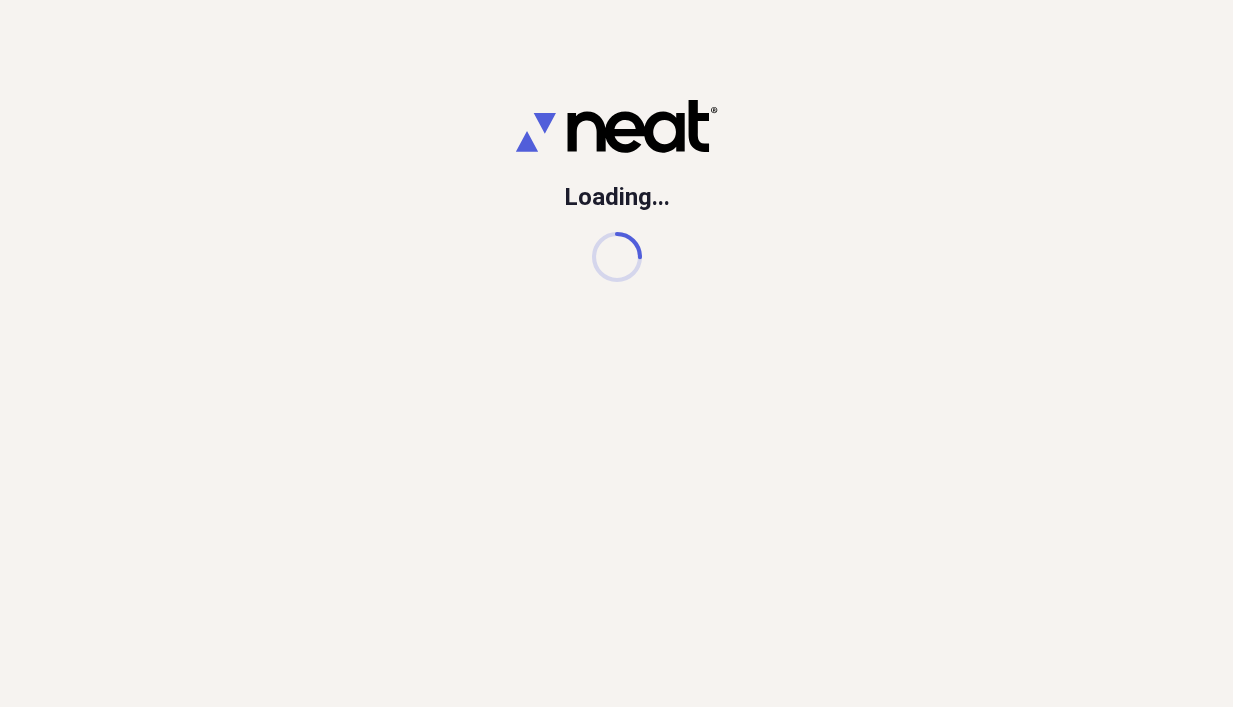 click on "Loading..." at bounding box center (616, 353) 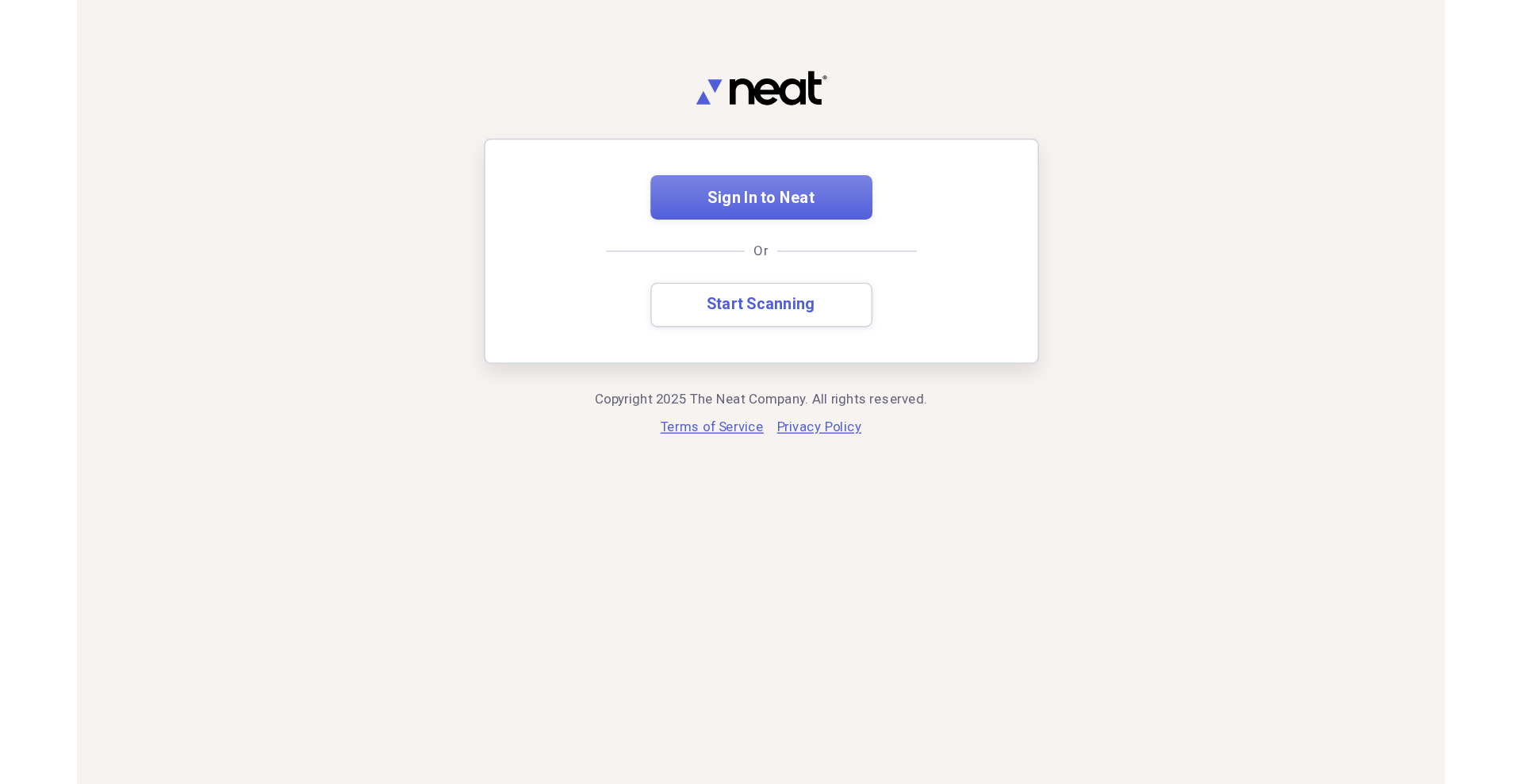 scroll, scrollTop: 0, scrollLeft: 0, axis: both 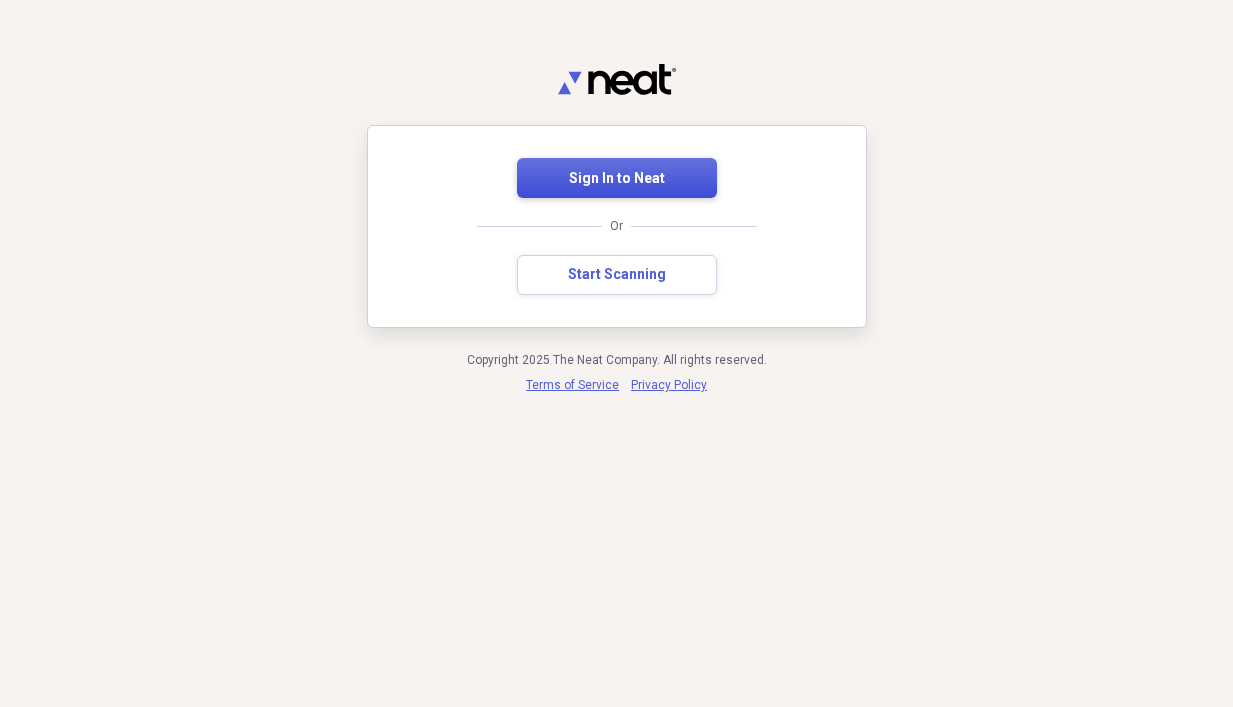 click on "Sign In to Neat" at bounding box center [617, 178] 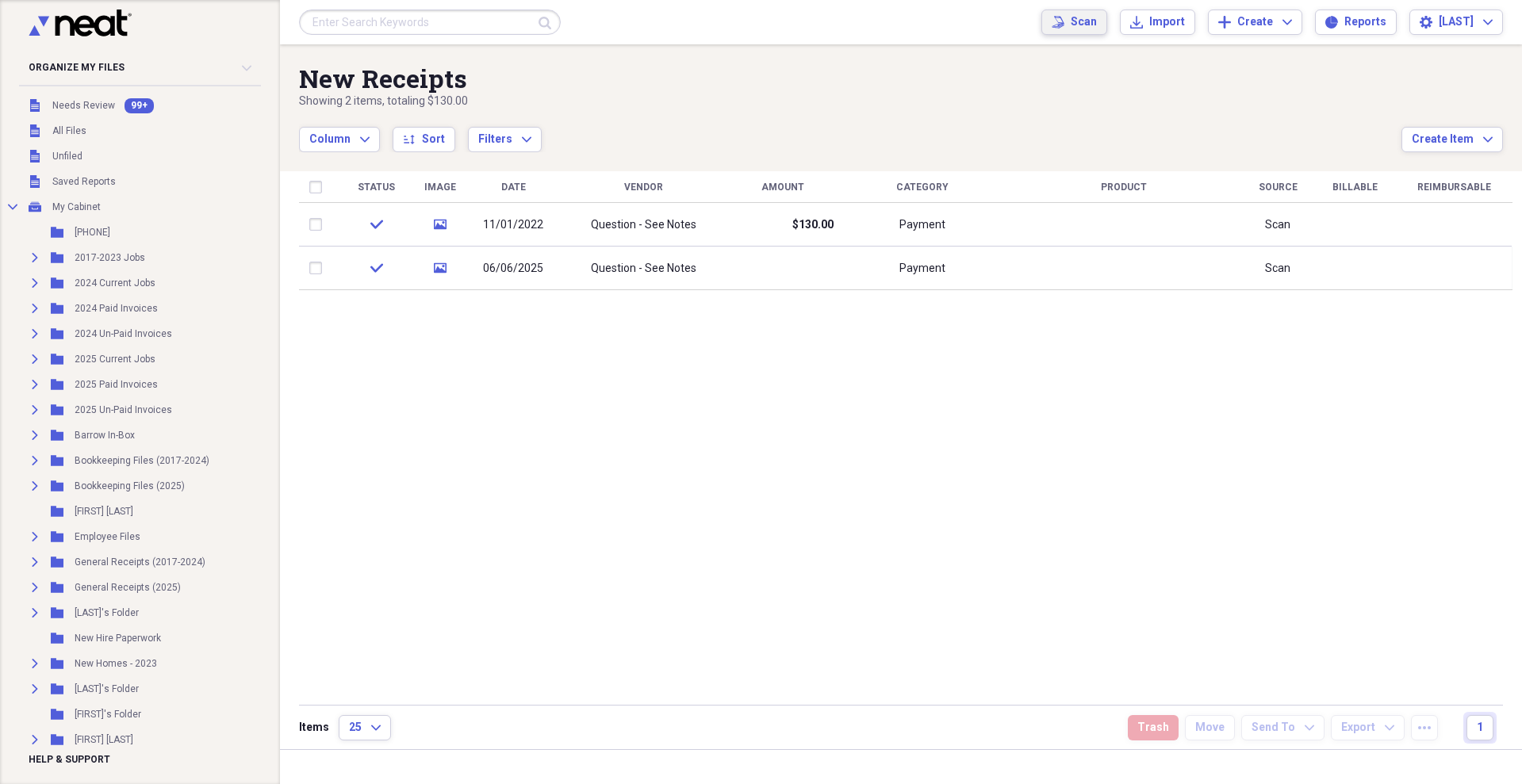 click on "Scan Scan" at bounding box center (1074, 22) 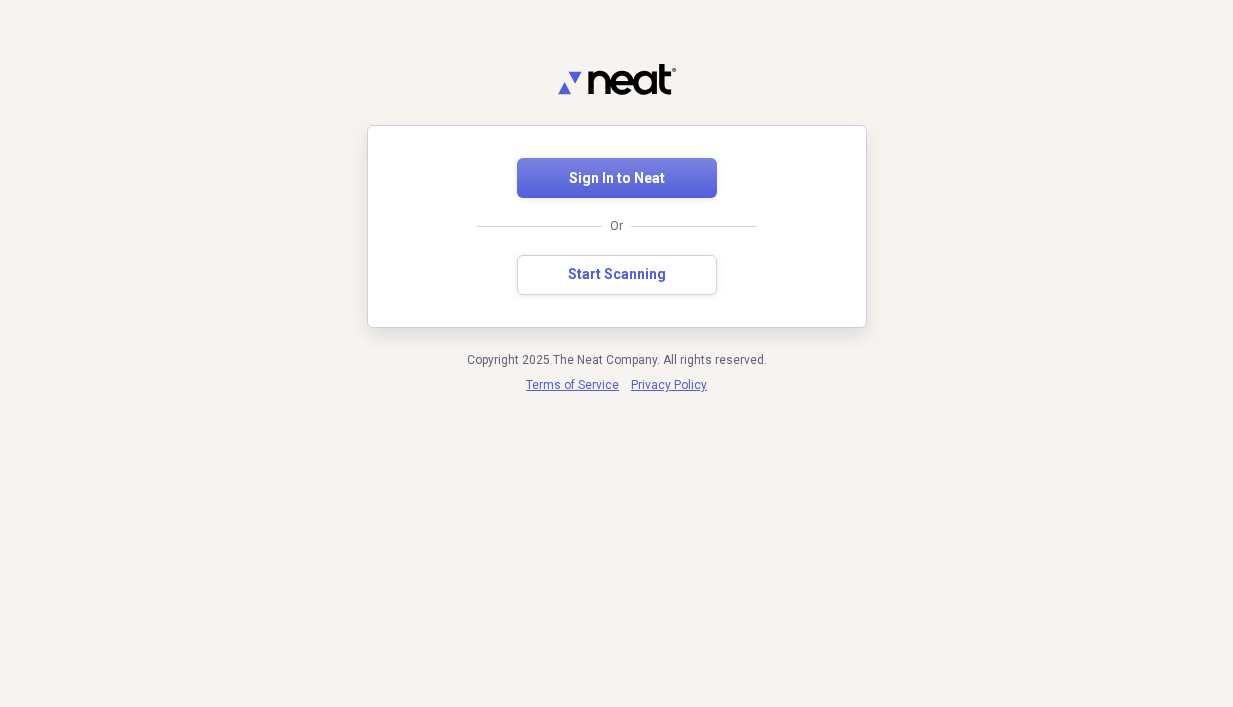 scroll, scrollTop: 0, scrollLeft: 0, axis: both 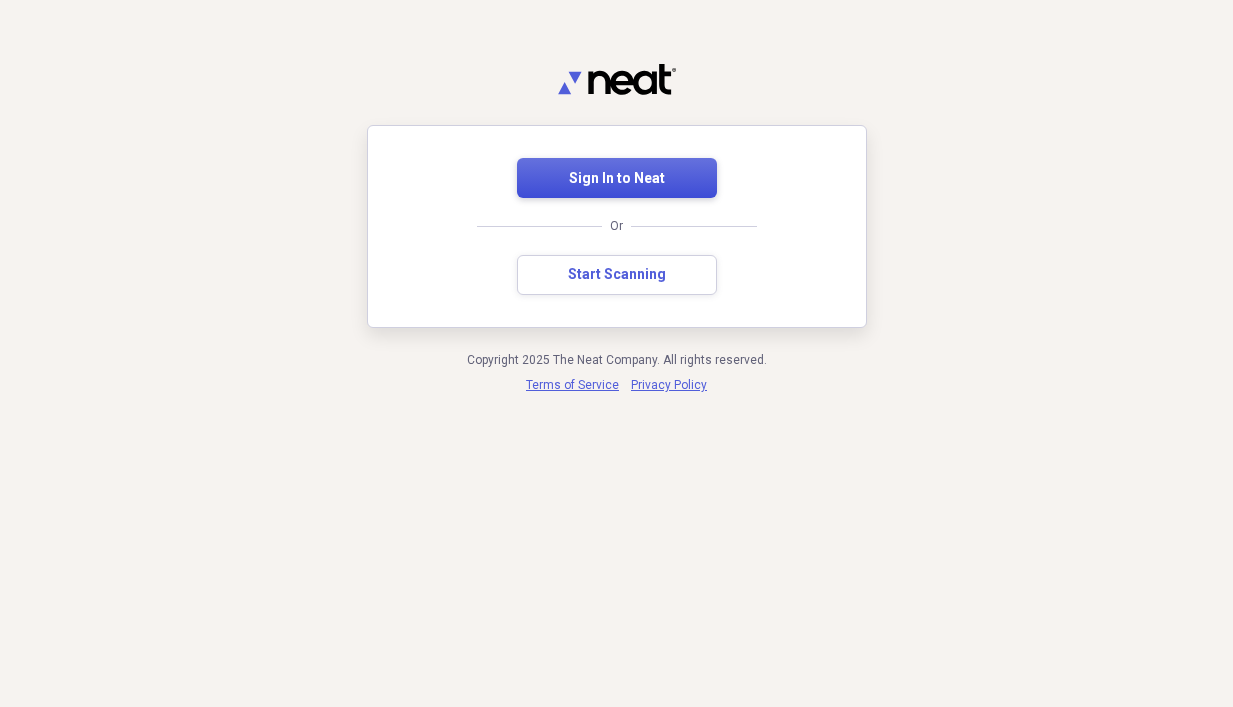 click on "Sign In to Neat" at bounding box center [617, 179] 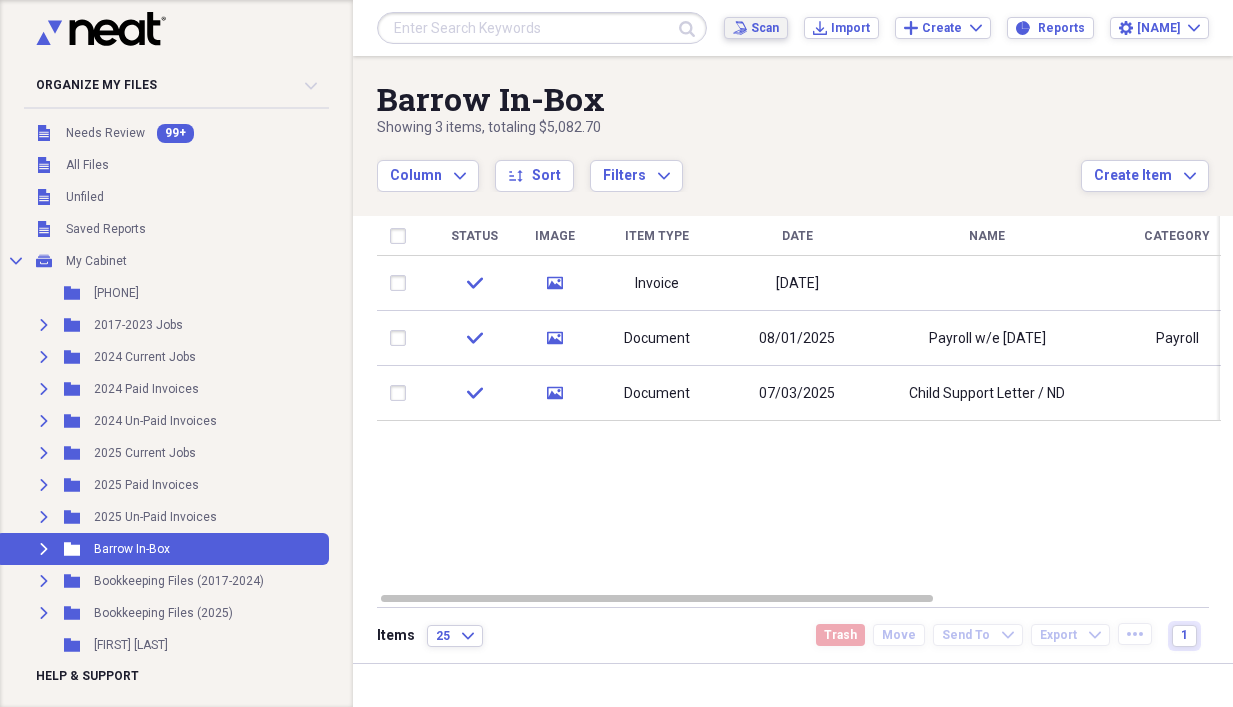 click on "Scan" at bounding box center (765, 28) 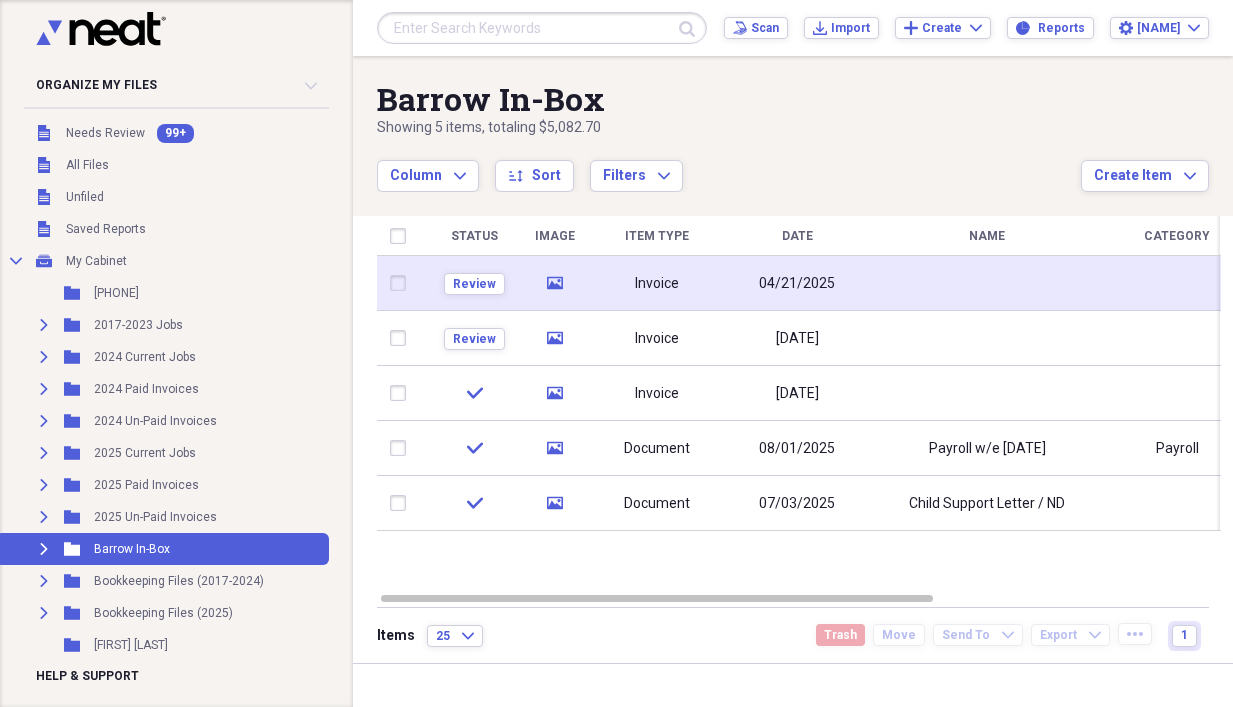click at bounding box center (987, 283) 